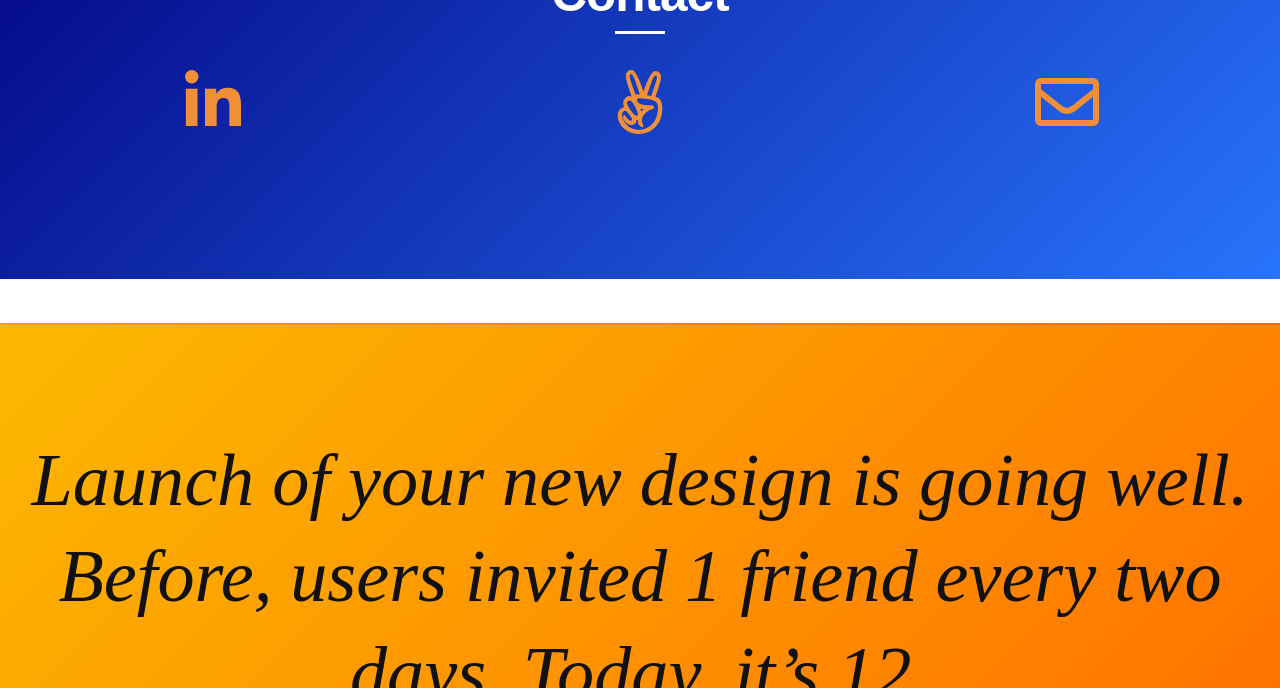 scroll, scrollTop: 8614, scrollLeft: 0, axis: vertical 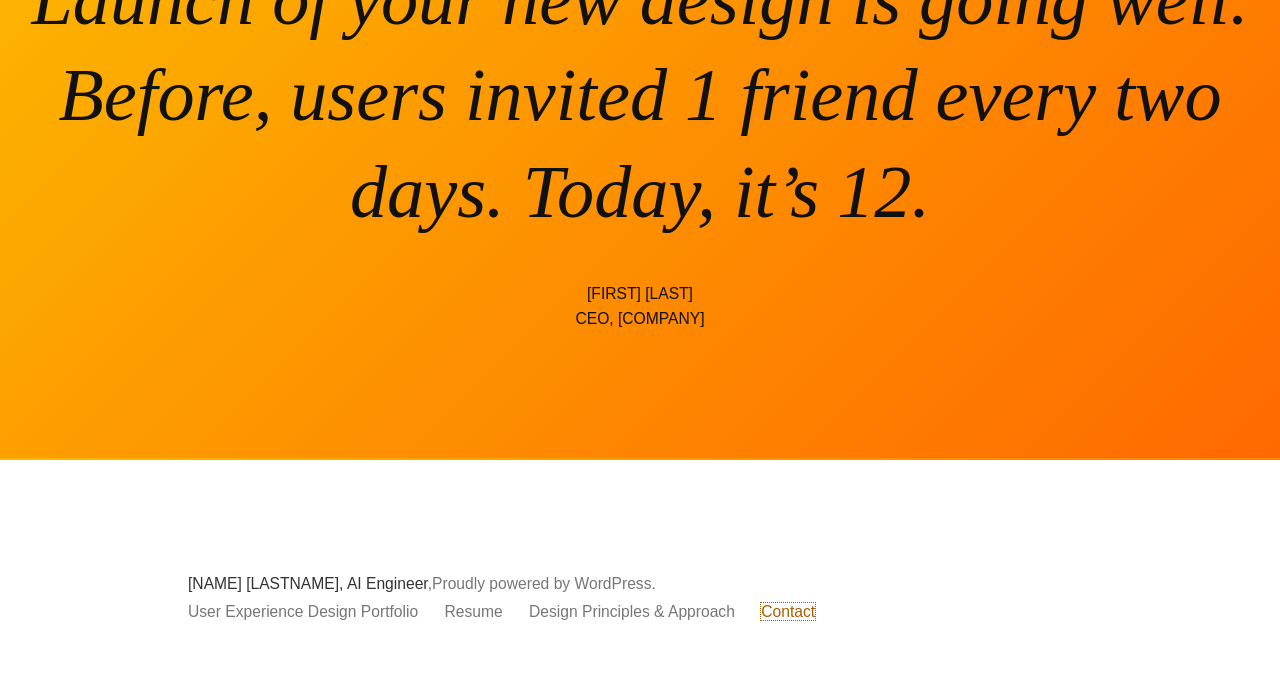 click on "Contact" at bounding box center (788, 611) 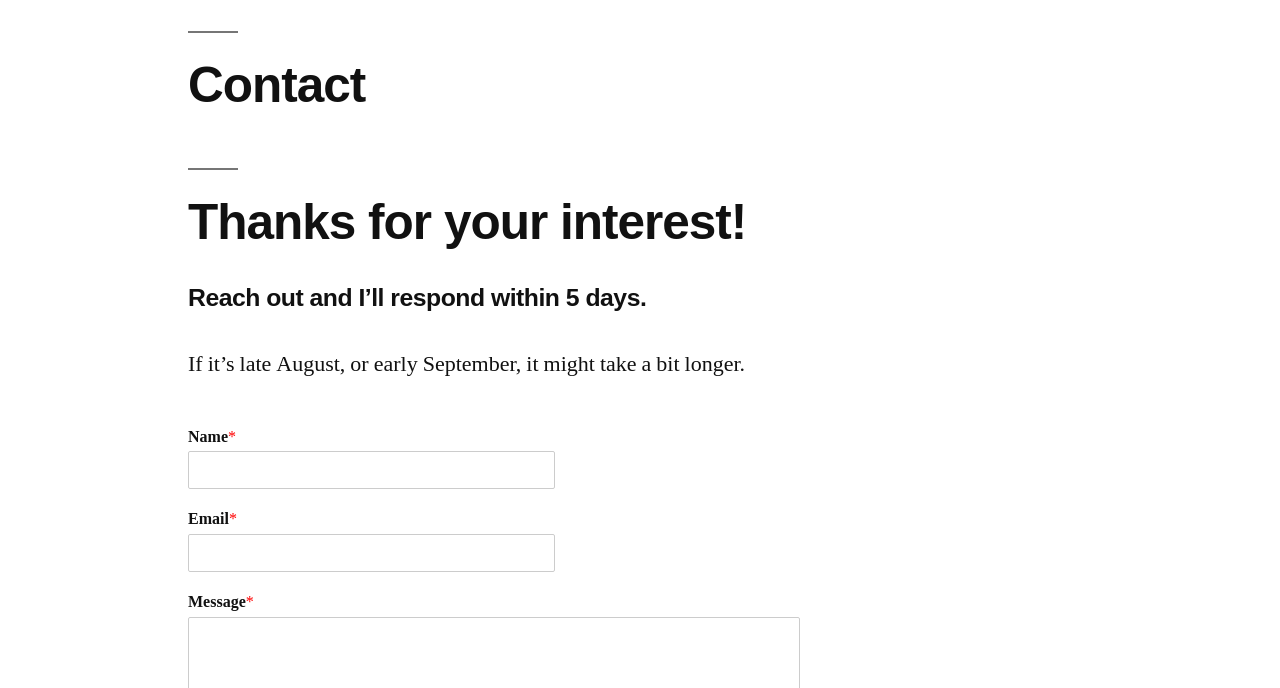 scroll, scrollTop: 364, scrollLeft: 0, axis: vertical 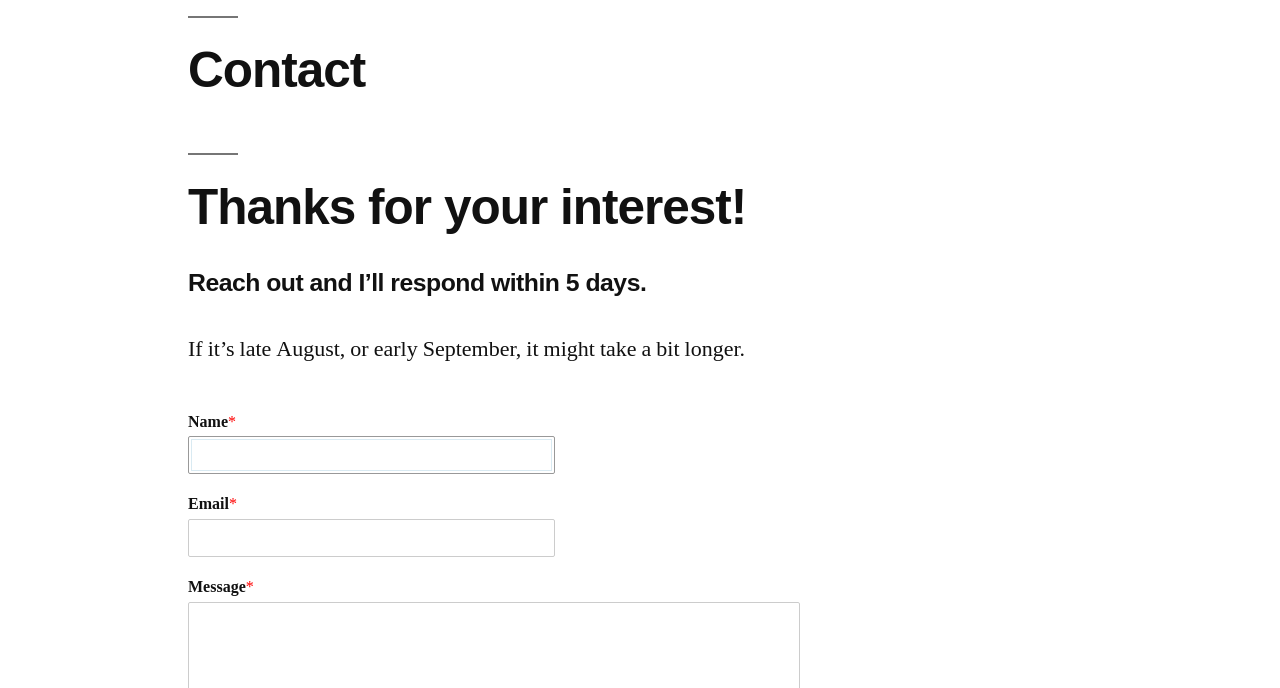 click on "Name  *" at bounding box center [371, 455] 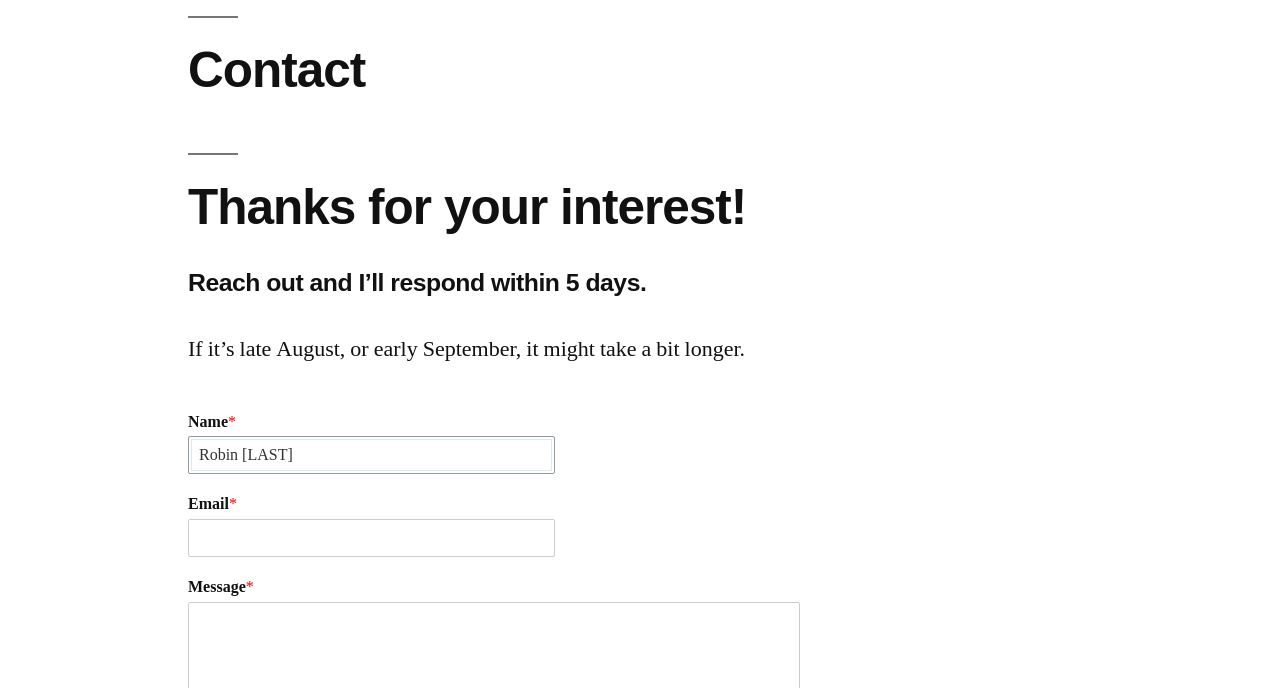 type on "[NAME] [LAST]" 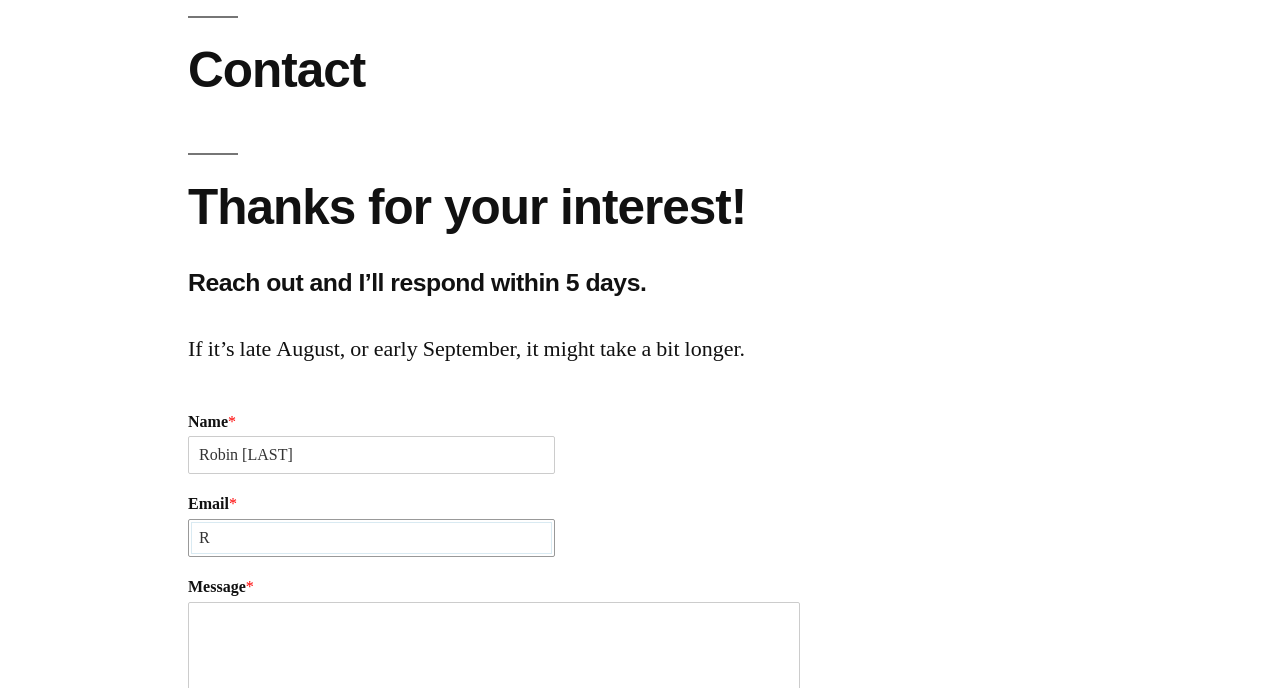 type on "Robin.Good@masternewmedia.org" 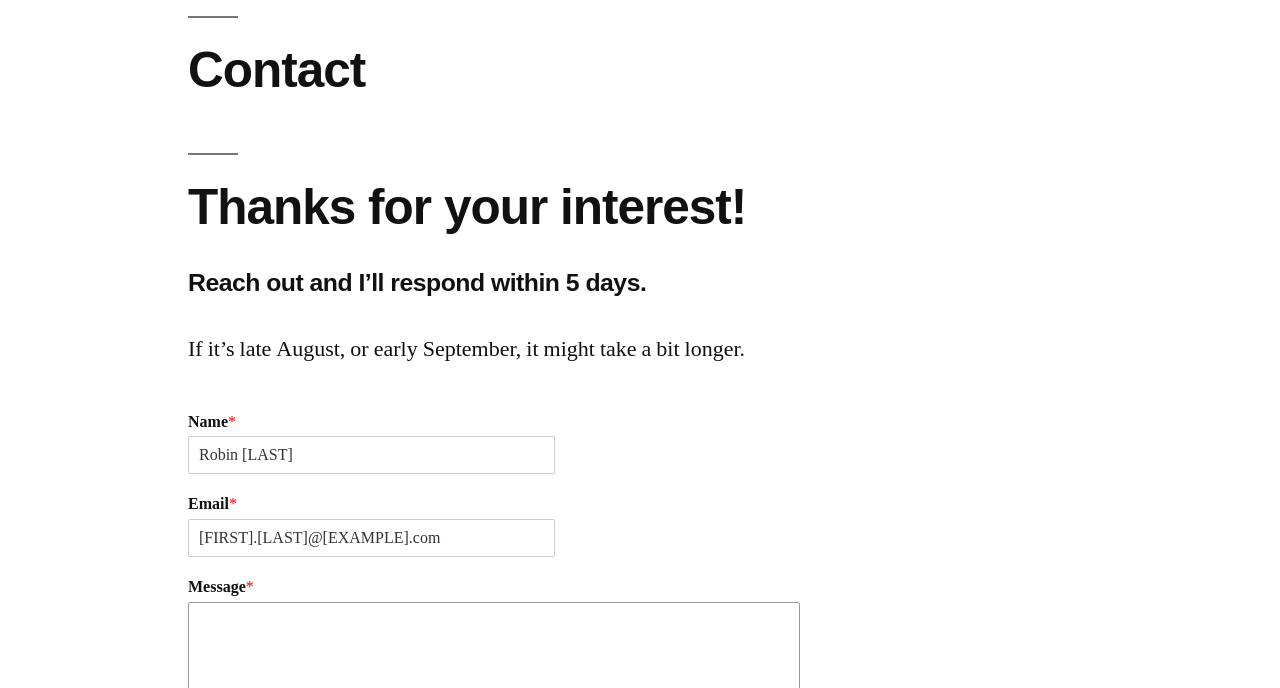 click on "Message  *" at bounding box center (494, 662) 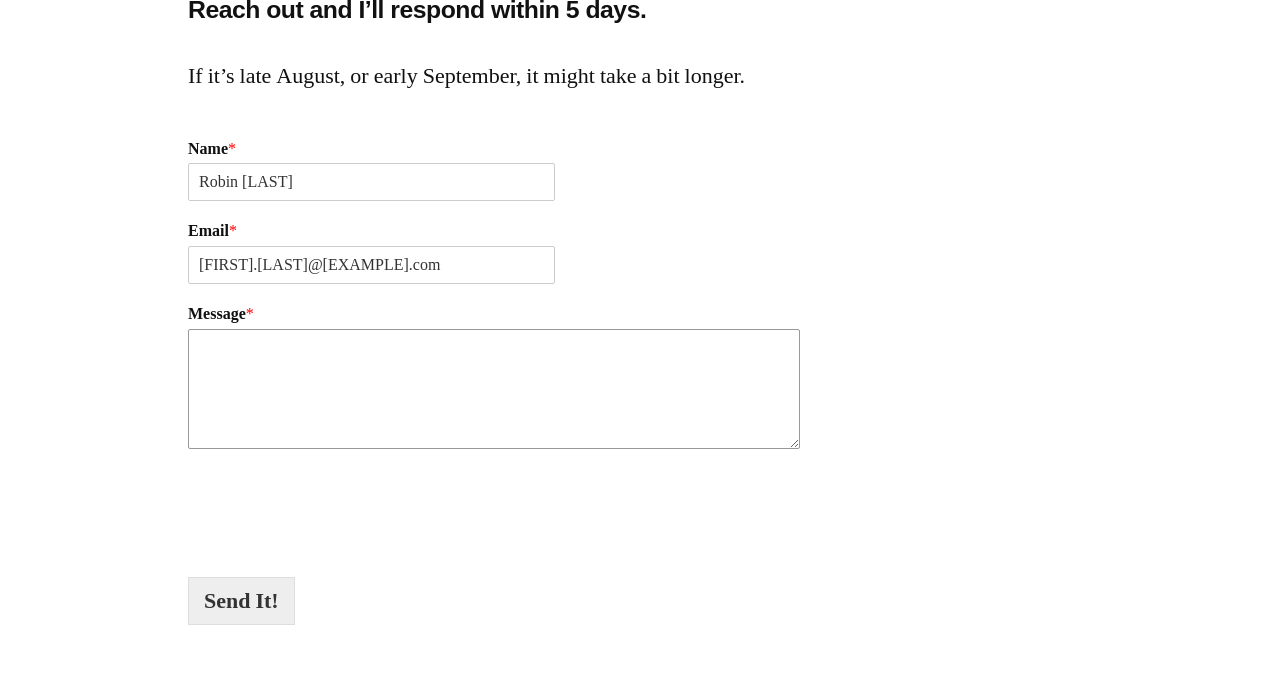 scroll, scrollTop: 636, scrollLeft: 0, axis: vertical 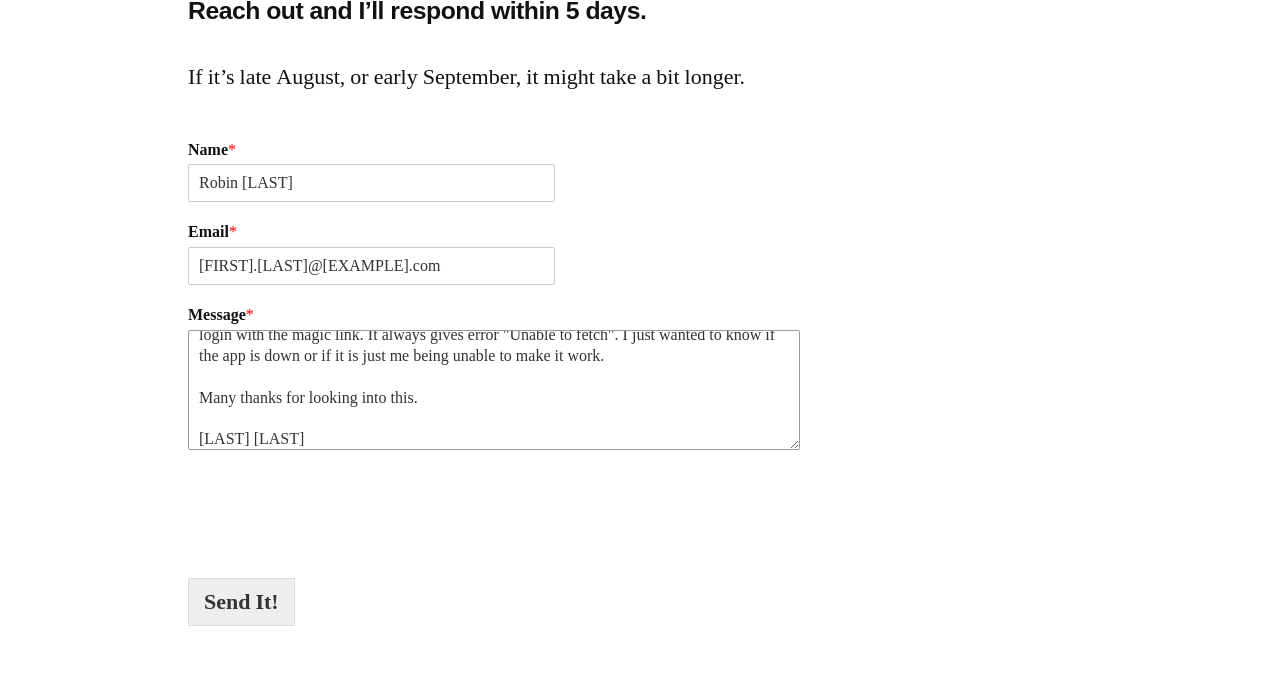 type on "Hello Greg,
sorry to disturb, I am a journalist writing a short review of AI Advisors for the newsletter Good Tools. I have tried several times in the last few days, but I can't sign-up to the app or login with the magic link. It always gives error "Unable to fetch". I just wanted to know if the app is down or if it is just me being unable to make it work.
Many thanks for looking into this.
Robin Good" 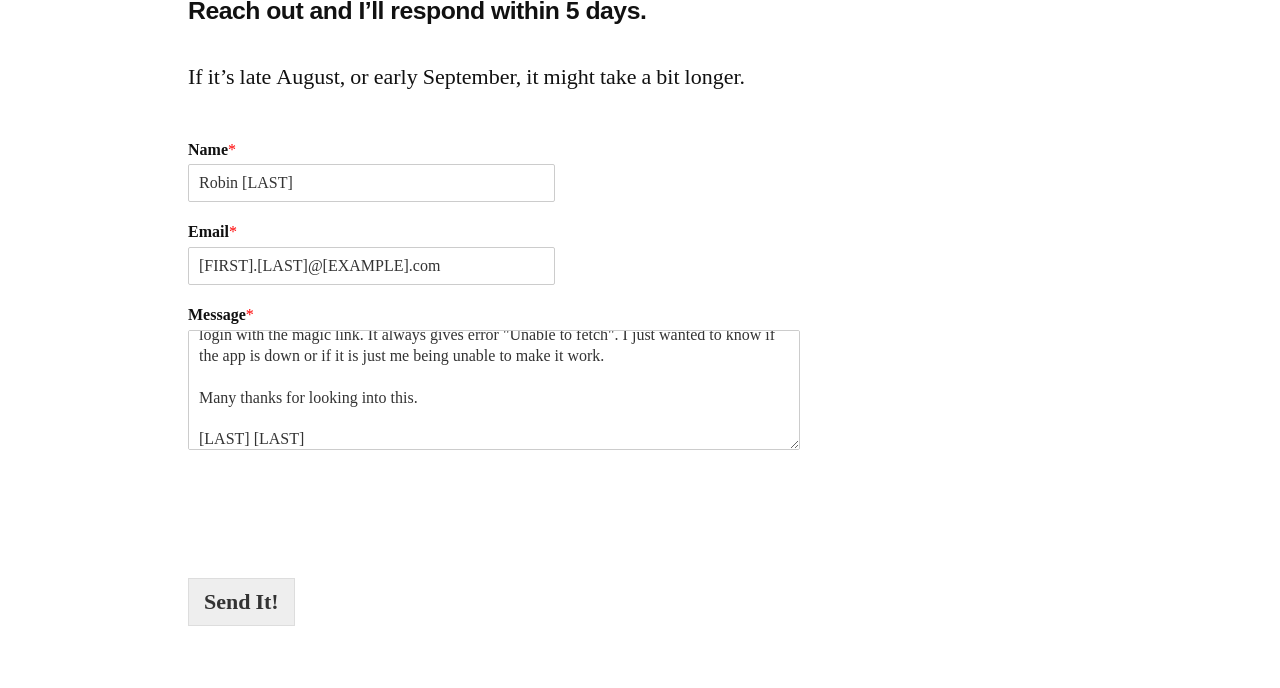 type on "1" 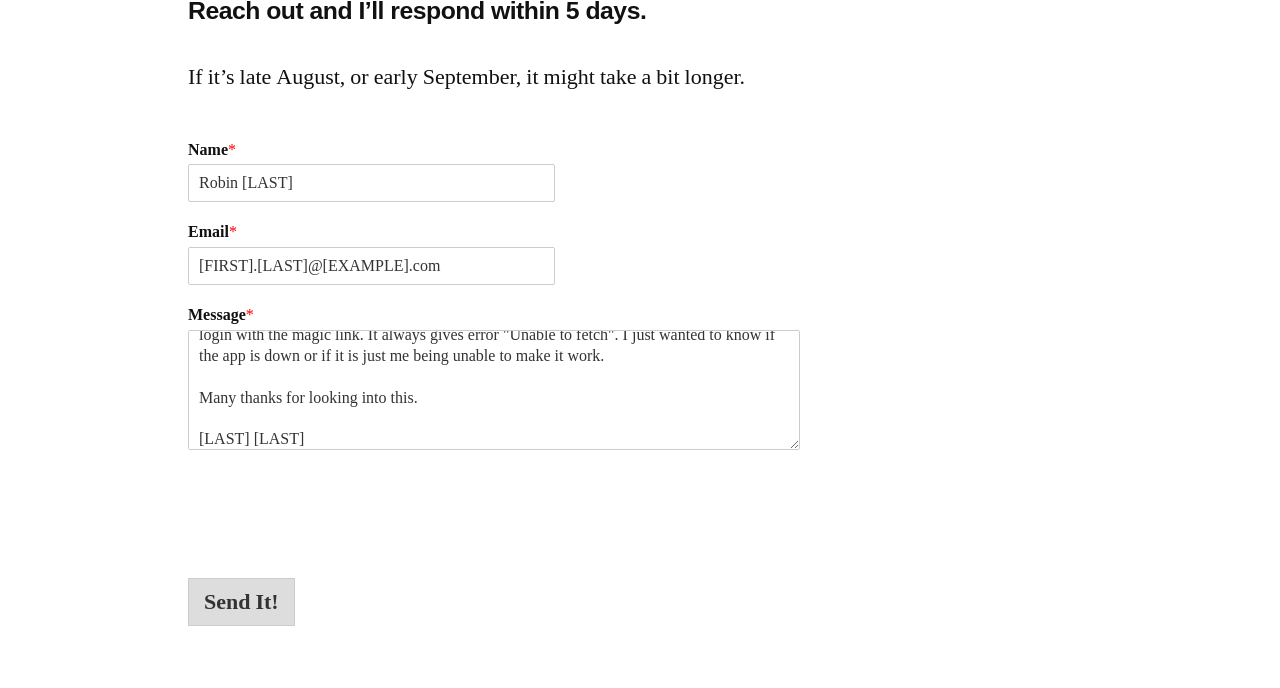 click on "Send It!" at bounding box center (241, 602) 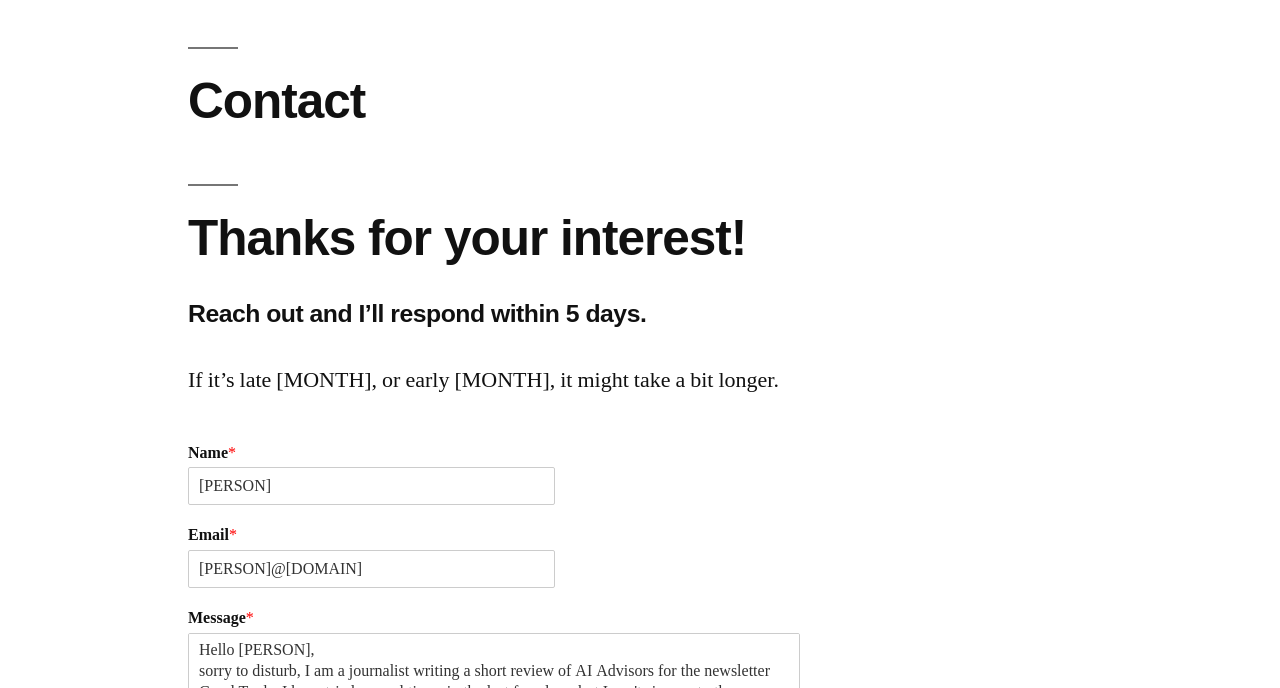 scroll, scrollTop: 0, scrollLeft: 0, axis: both 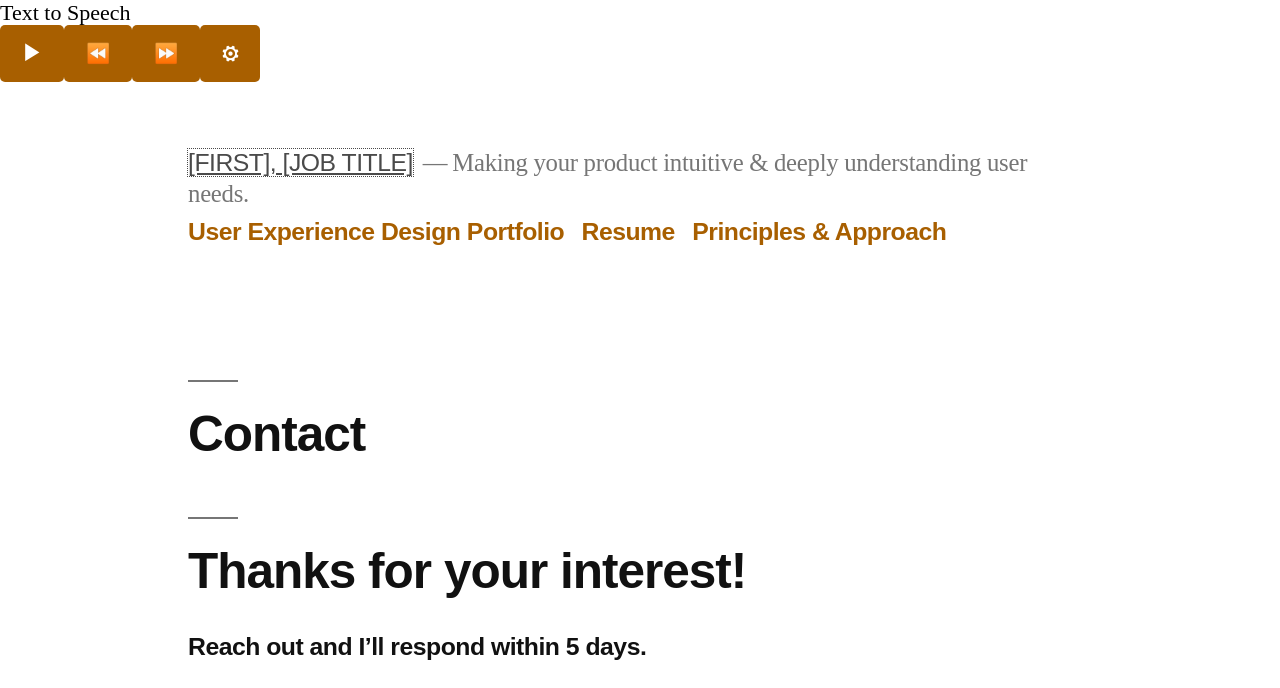 click on "[FIRST], [JOB TITLE]" at bounding box center (300, 162) 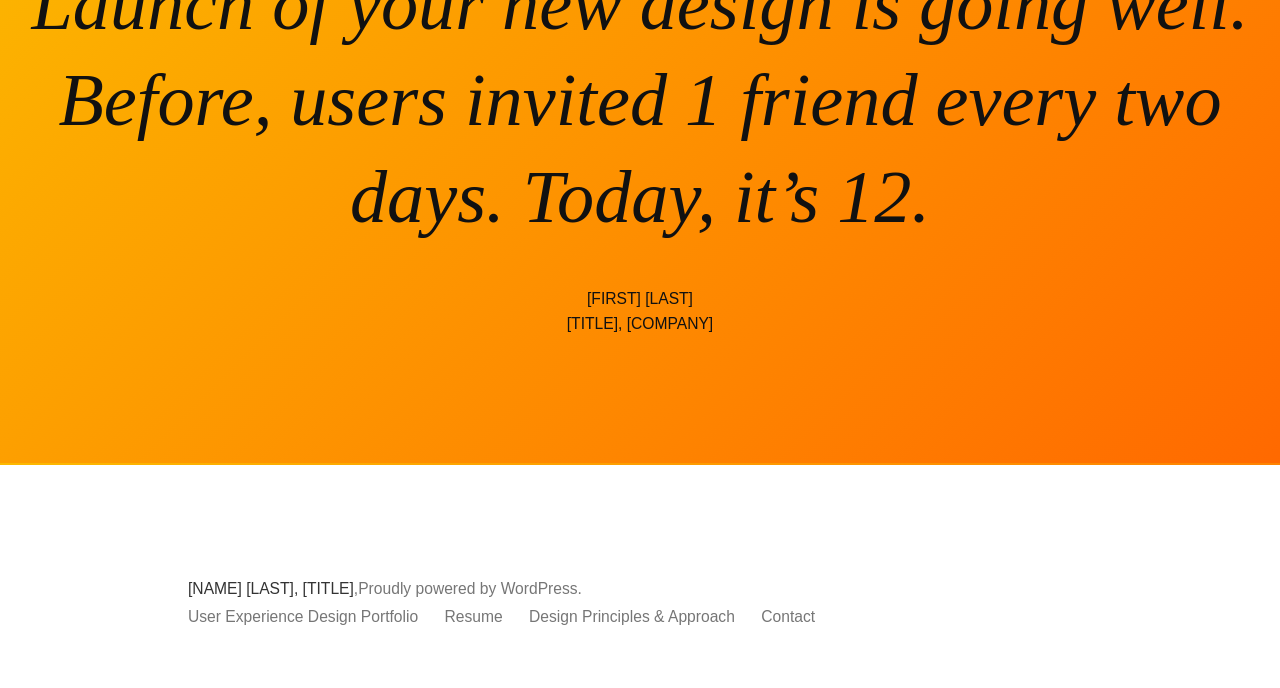 scroll, scrollTop: 8614, scrollLeft: 0, axis: vertical 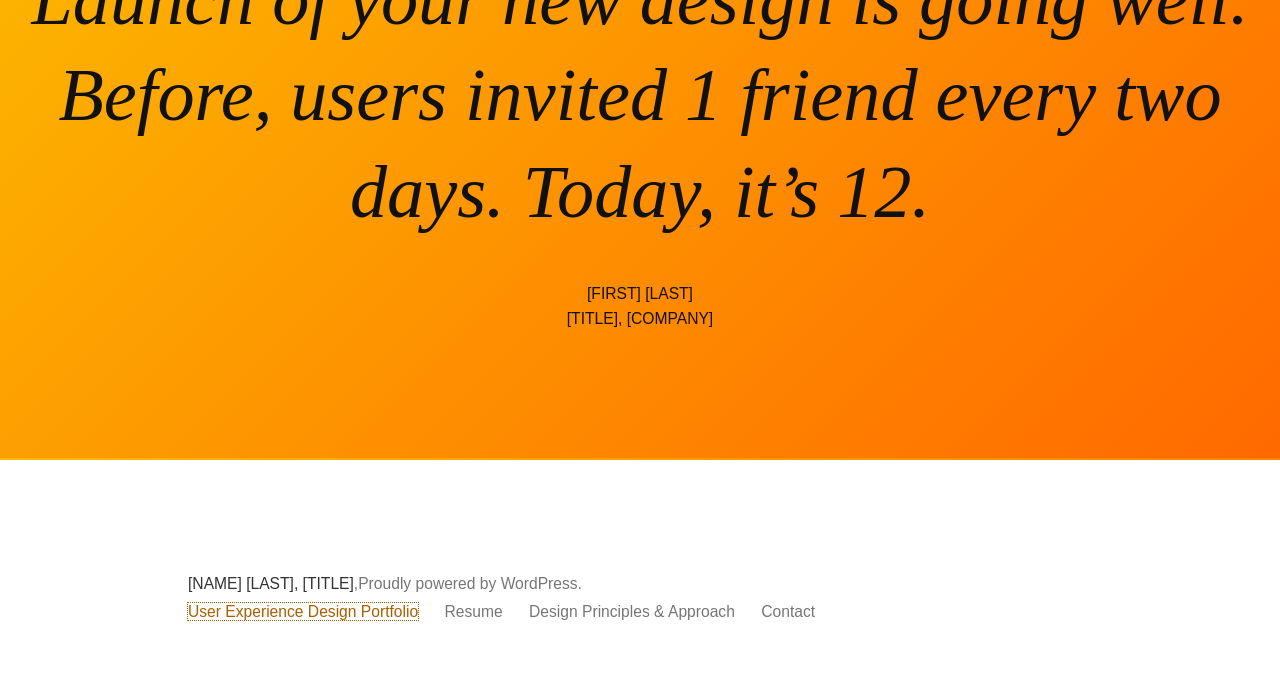 click on "User Experience Design Portfolio" at bounding box center (303, 611) 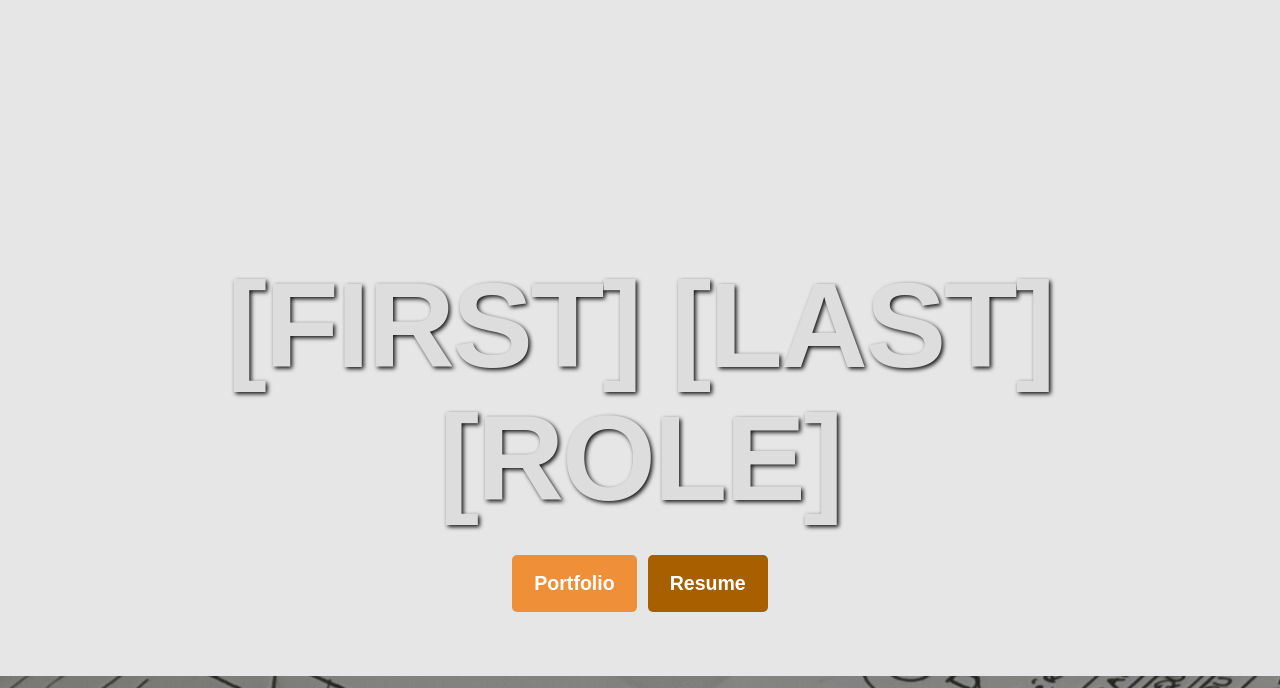 scroll, scrollTop: 179, scrollLeft: 0, axis: vertical 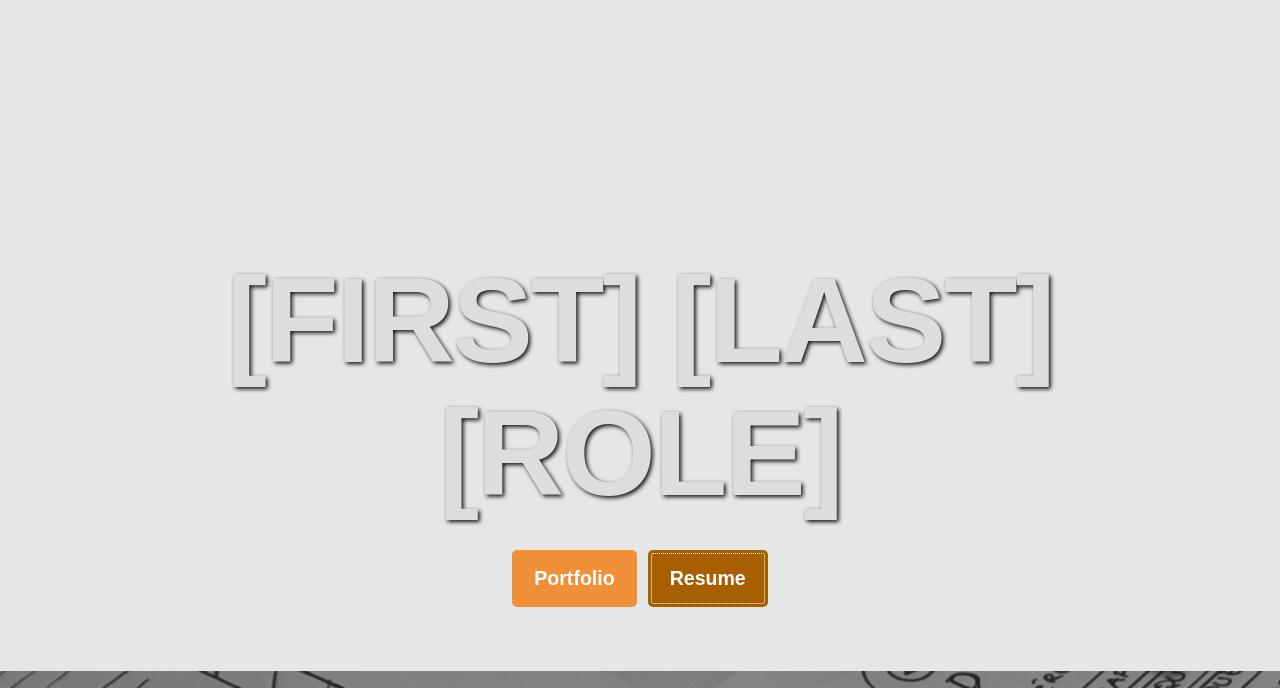 click on "Resume" at bounding box center [708, 578] 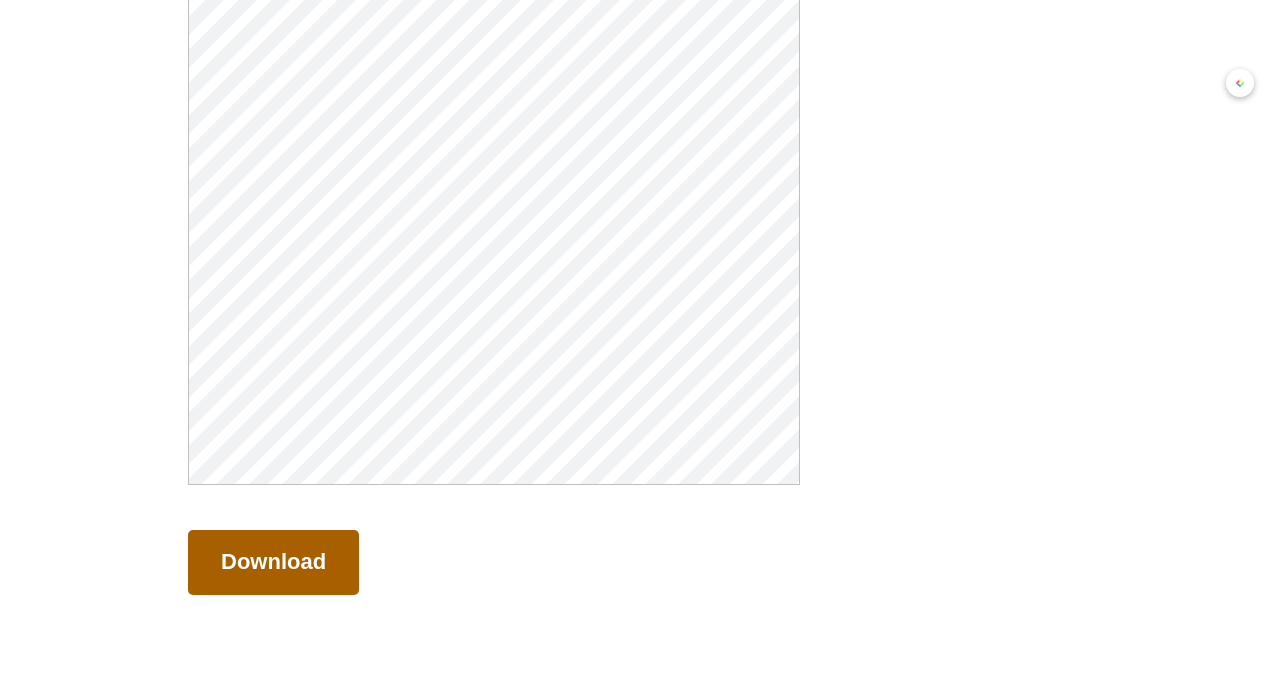 scroll, scrollTop: 675, scrollLeft: 0, axis: vertical 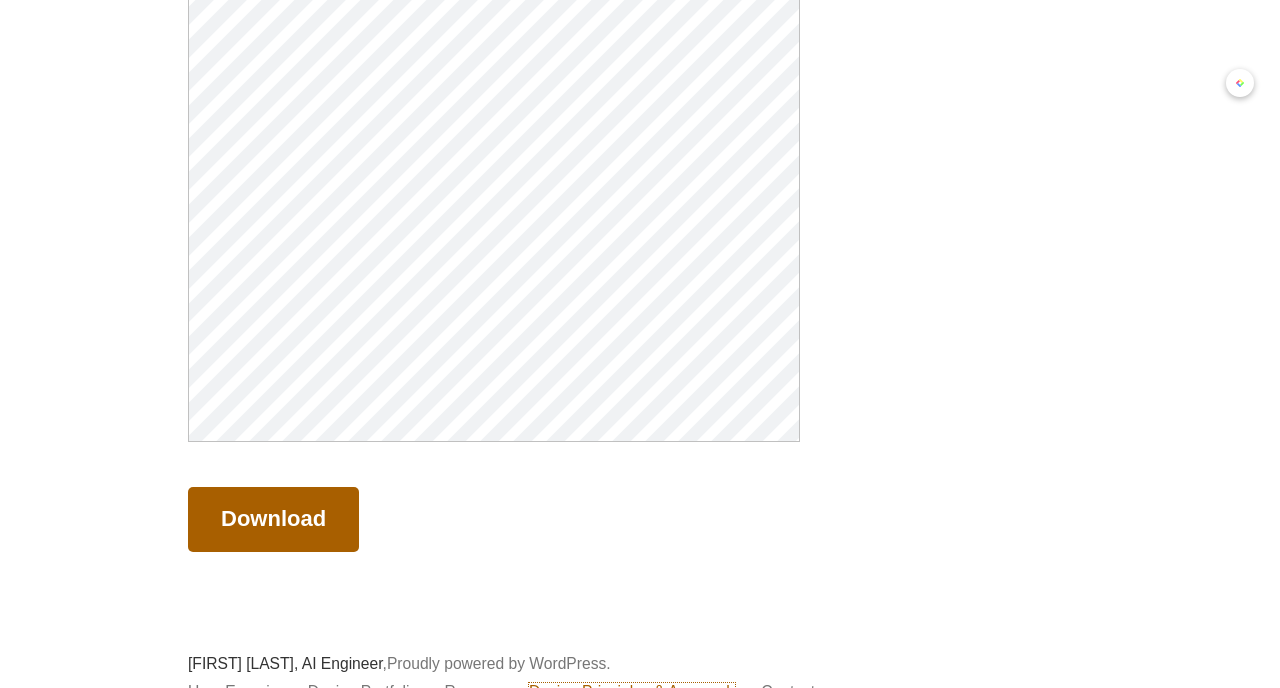 click on "Design Principles & Approach" at bounding box center (632, 691) 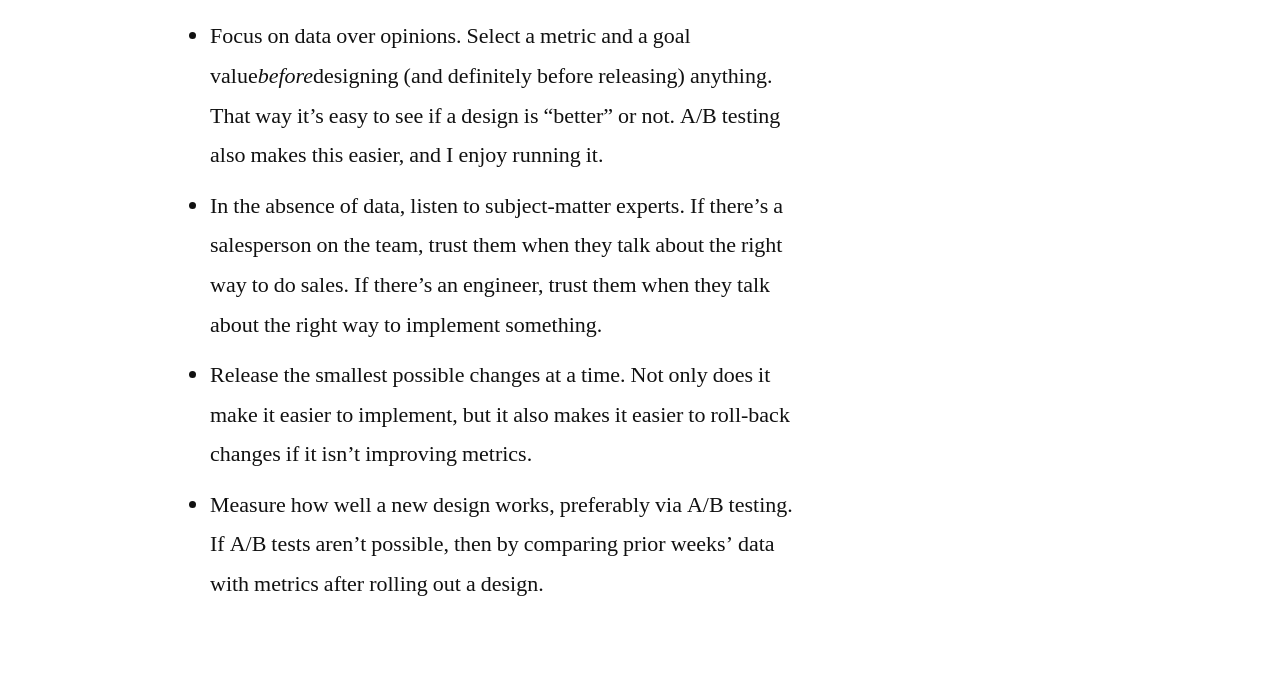 scroll, scrollTop: 1797, scrollLeft: 0, axis: vertical 